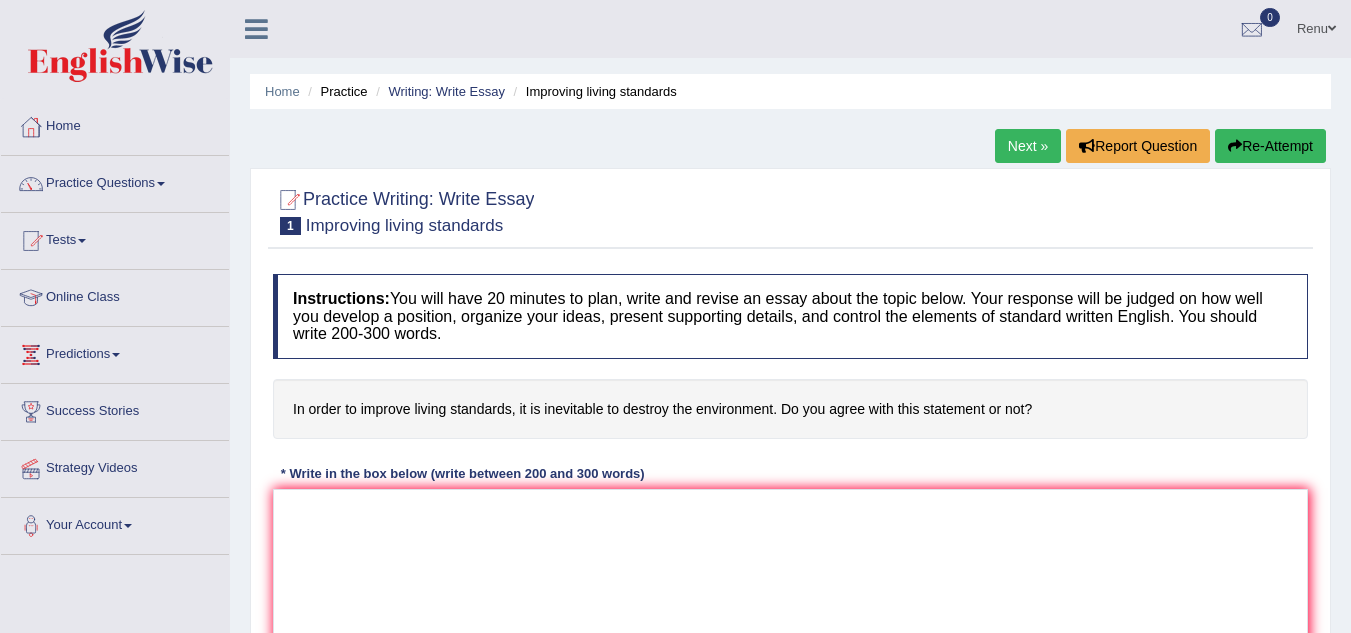 scroll, scrollTop: 0, scrollLeft: 0, axis: both 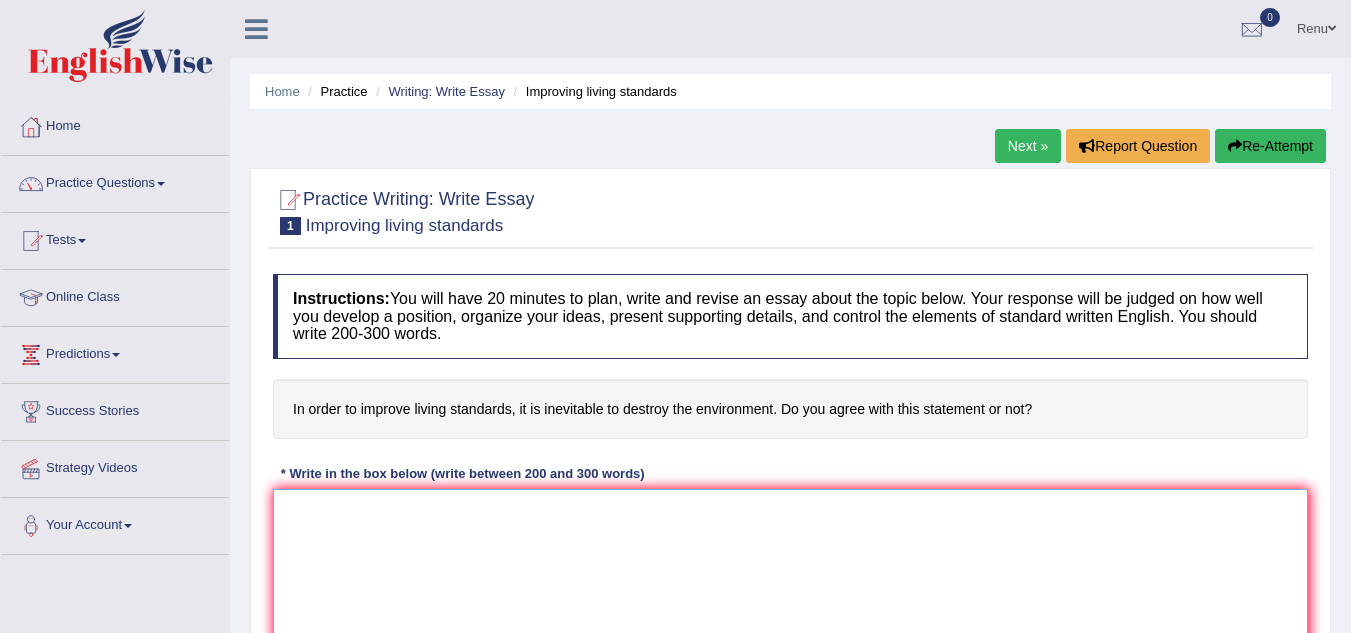click at bounding box center (790, 586) 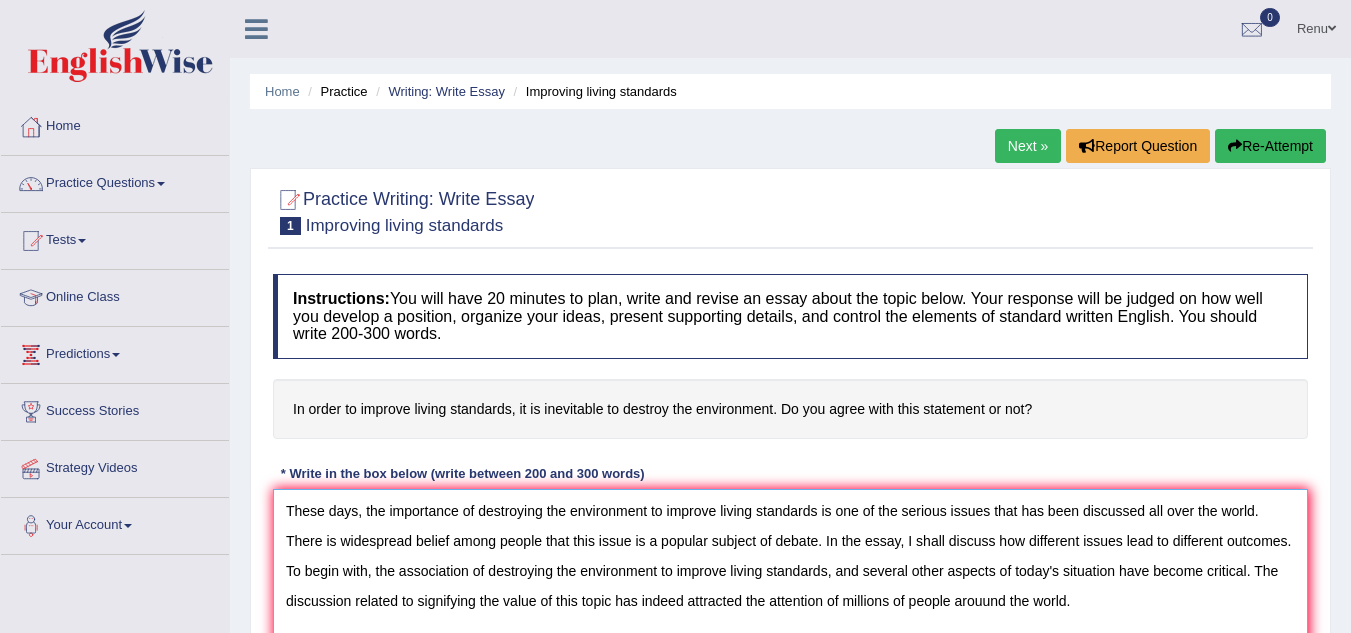 click on "These days, the importance of destroying the environment to improve living standards is one of the serious issues that has been discussed all over the world. There is widespread belief among people that this issue is a popular subject of debate. In the essay, I shall discuss how different issues lead to different outcomes.
To begin with, the association of destroying the environment to improve living standards, and several other aspects of today's situation have become critical. The discussion related to signifying the value of this topic has indeed attracted the attention of millions of people arouund the world." at bounding box center (790, 586) 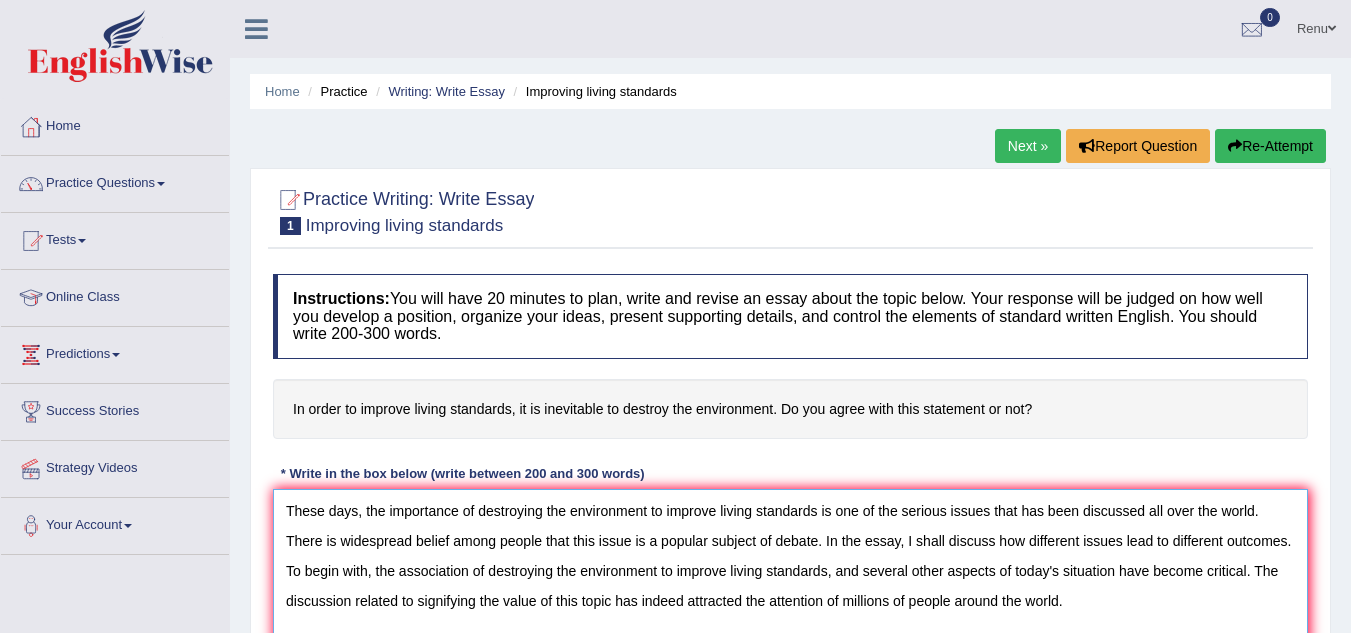 click on "These days, the importance of destroying the environment to improve living standards is one of the serious issues that has been discussed all over the world. There is widespread belief among people that this issue is a popular subject of debate. In the essay, I shall discuss how different issues lead to different outcomes.
To begin with, the association of destroying the environment to improve living standards, and several other aspects of today's situation have become critical. The discussion related to signifying the value of this topic has indeed attracted the attention of millions of people around the world." at bounding box center [790, 586] 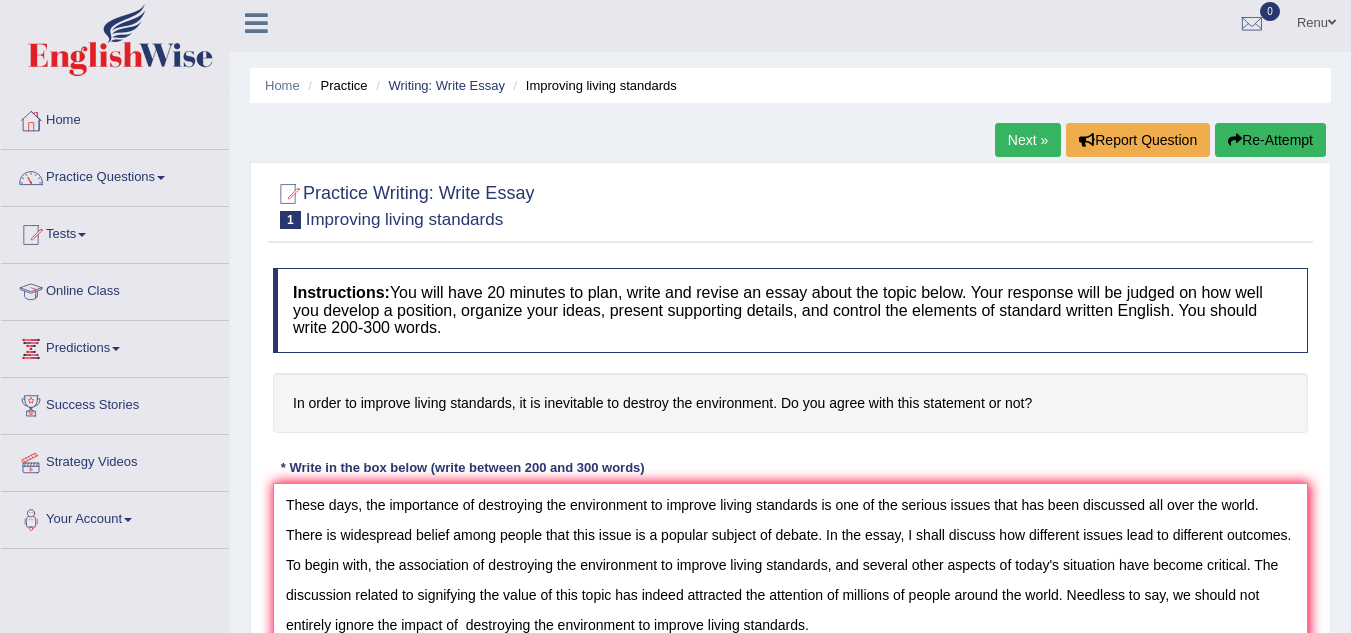 scroll, scrollTop: 36, scrollLeft: 0, axis: vertical 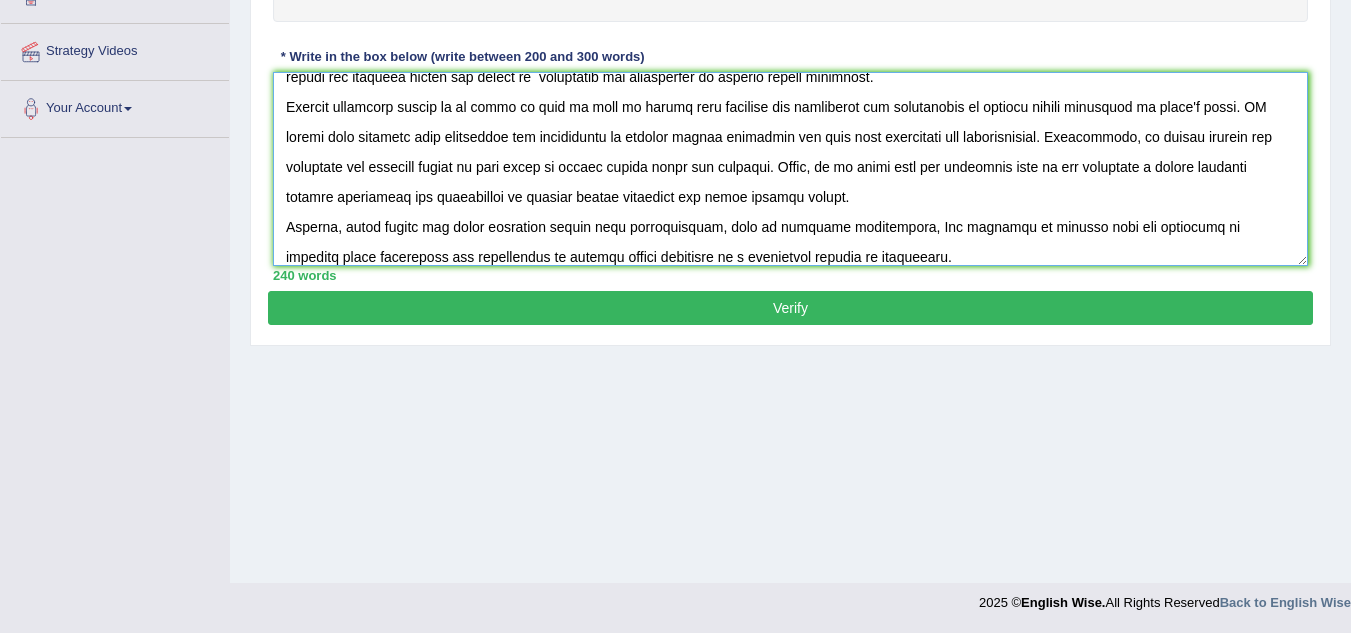 type on "These days, the importance of destroying the environment to improve living standards is one of the serious issues that has been discussed all over the world. There is widespread belief among people that this issue is a popular subject of debate. In the essay, I shall discuss how different issues lead to different outcomes.
To begin with, the association of destroying the environment to improve living standards, and several other aspects of today's situation have become critical. The discussion related to signifying the value of this topic has indeed attracted the attention of millions of people around the world. Needless to say, we should not entirely ignore the impact of  destroying the environment to improve living standards.
Another practical aspect of my point of view is that we should also consider the destroying the environment to improve living standards in today's world. WE should also consider that destroying the environment to improve living standards can have both advantages and disadvantages. F..." 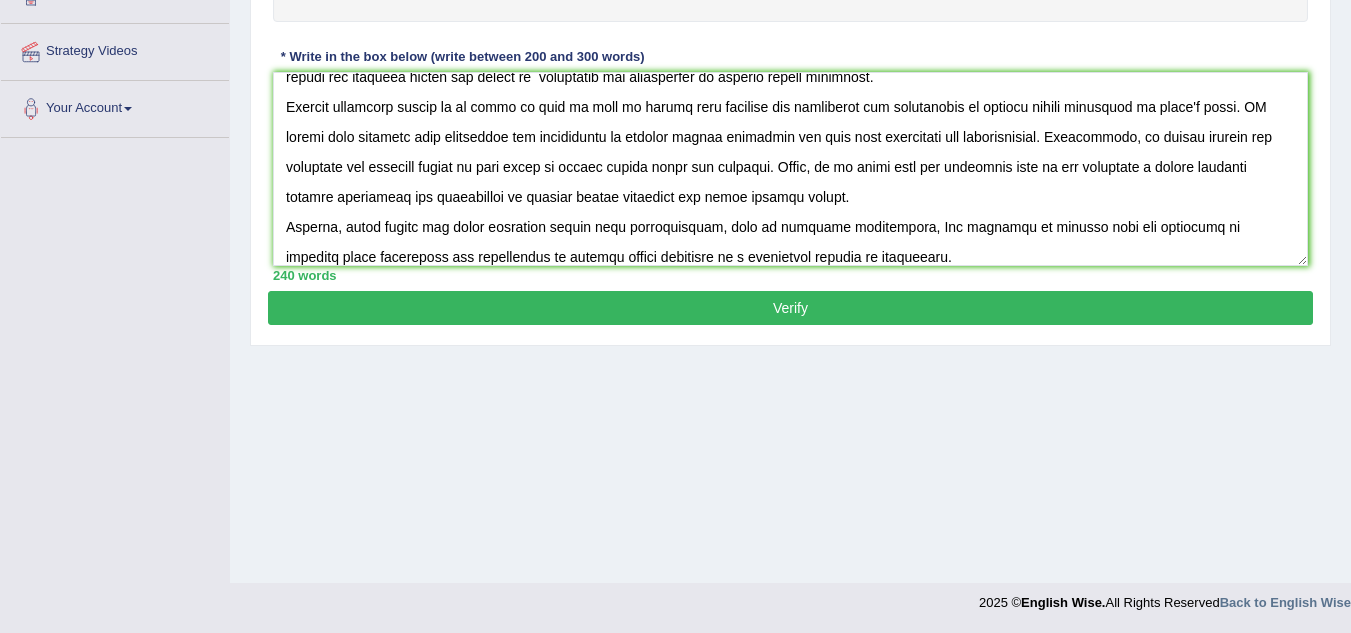 click on "Verify" at bounding box center [790, 308] 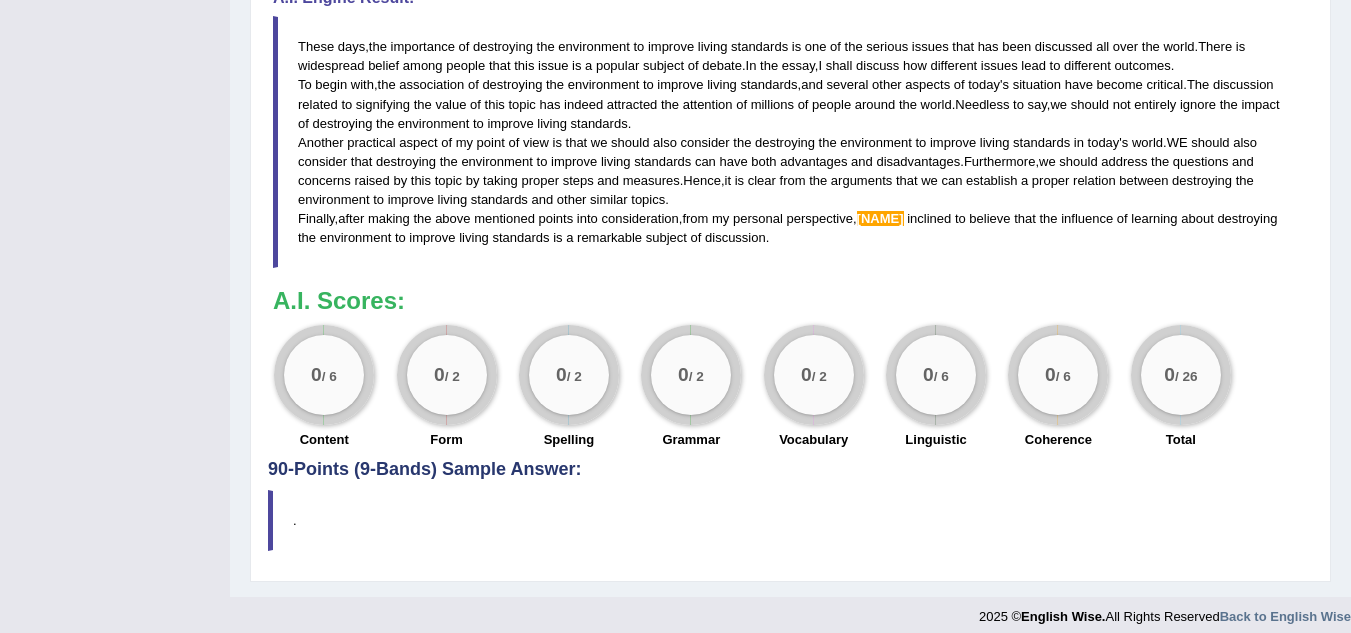 scroll, scrollTop: 708, scrollLeft: 0, axis: vertical 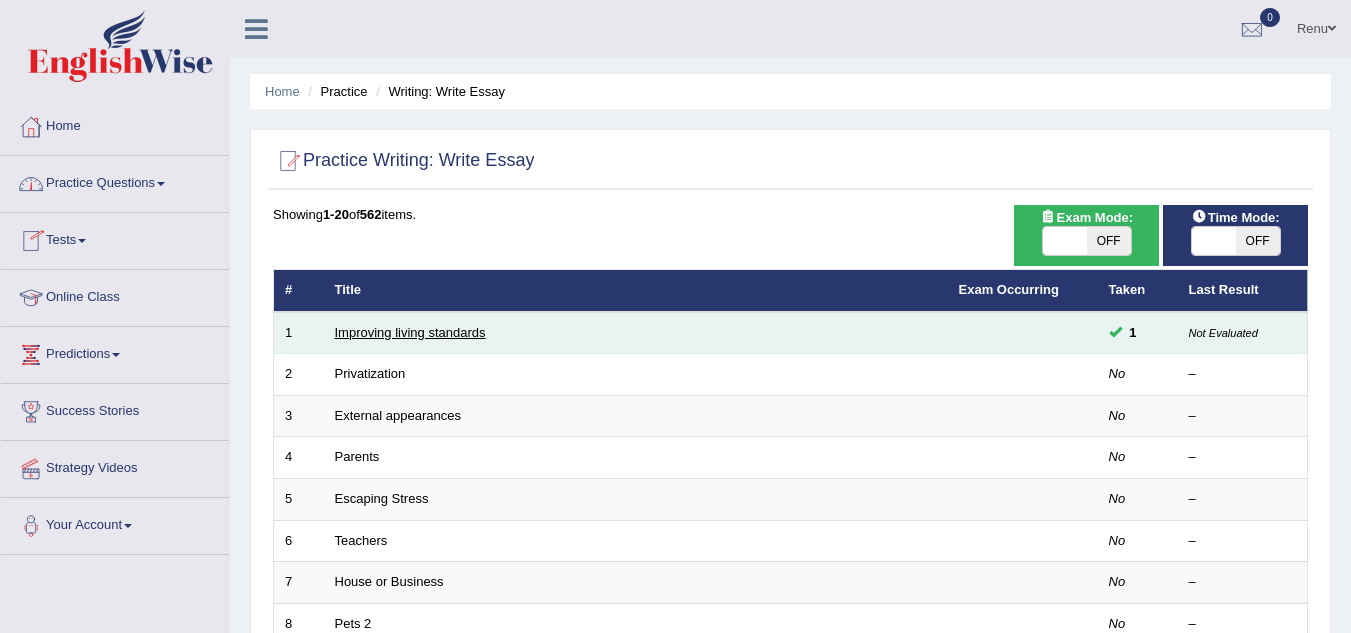 click on "Improving living standards" at bounding box center [410, 332] 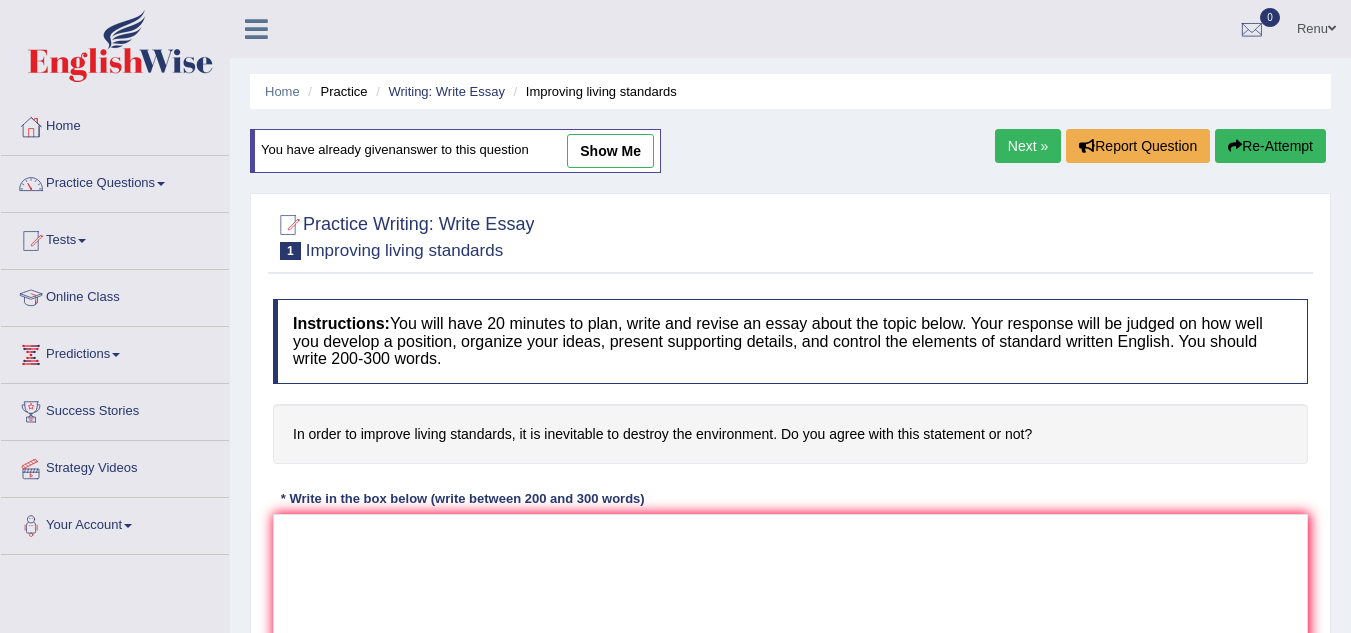 scroll, scrollTop: 0, scrollLeft: 0, axis: both 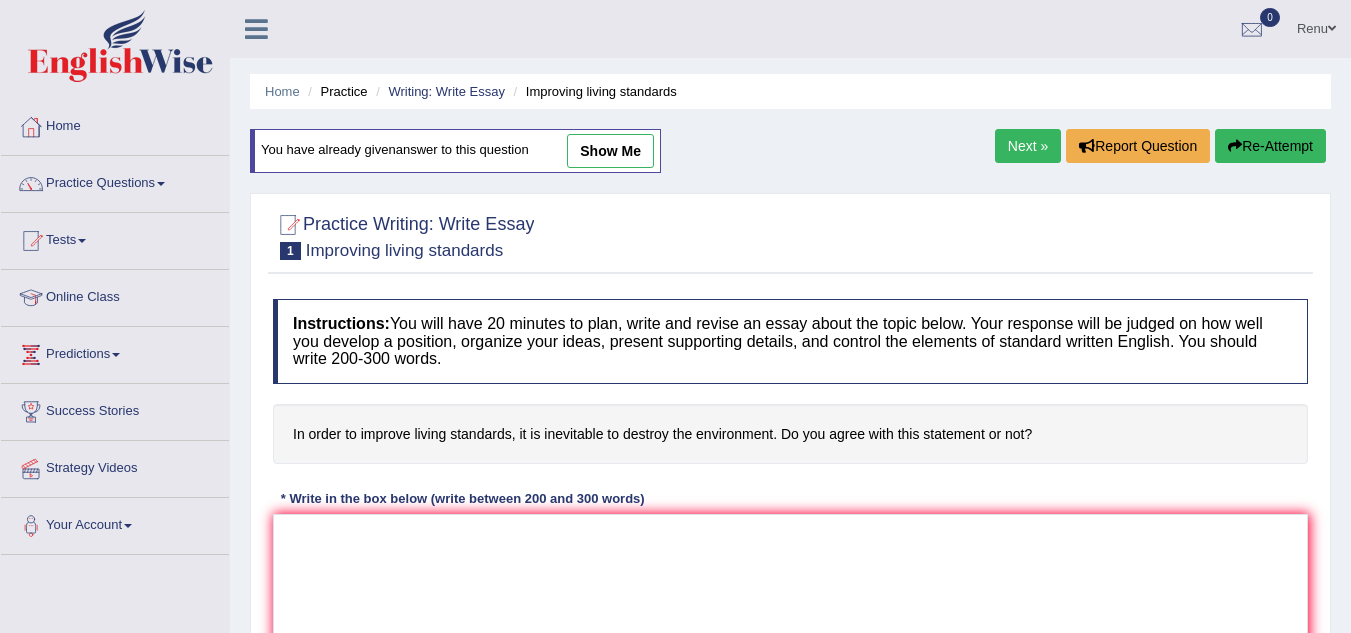 click on "Instructions:" at bounding box center (341, 323) 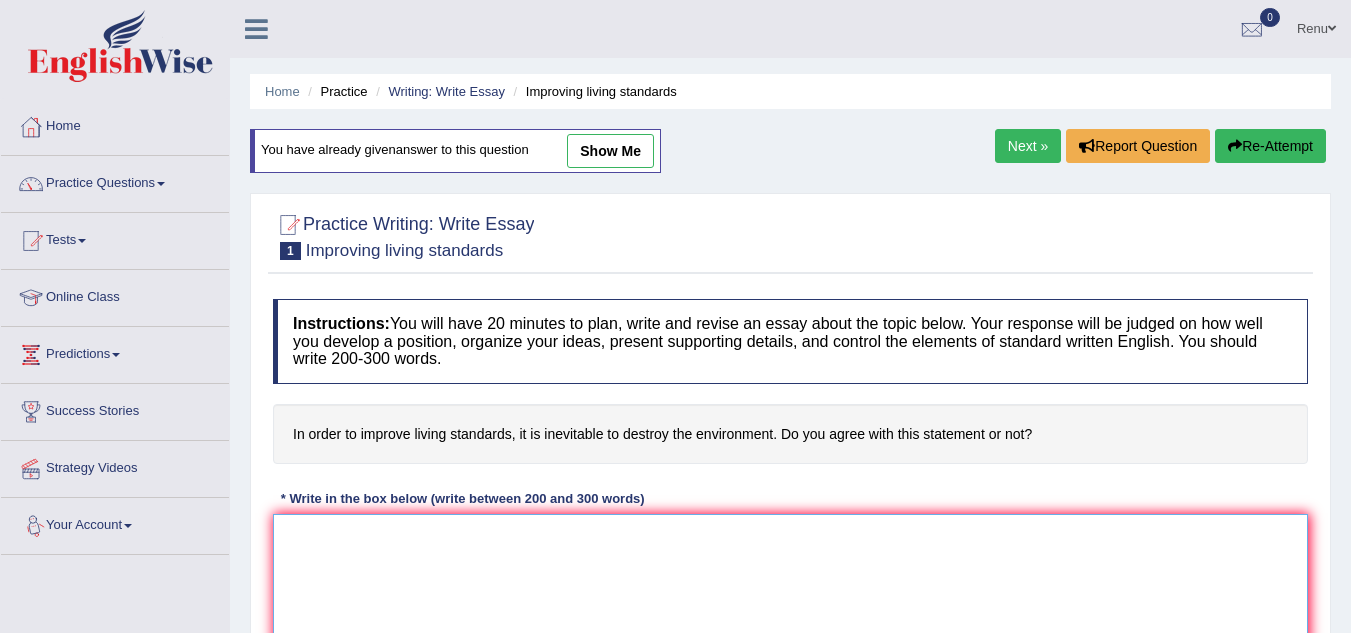 click at bounding box center [790, 611] 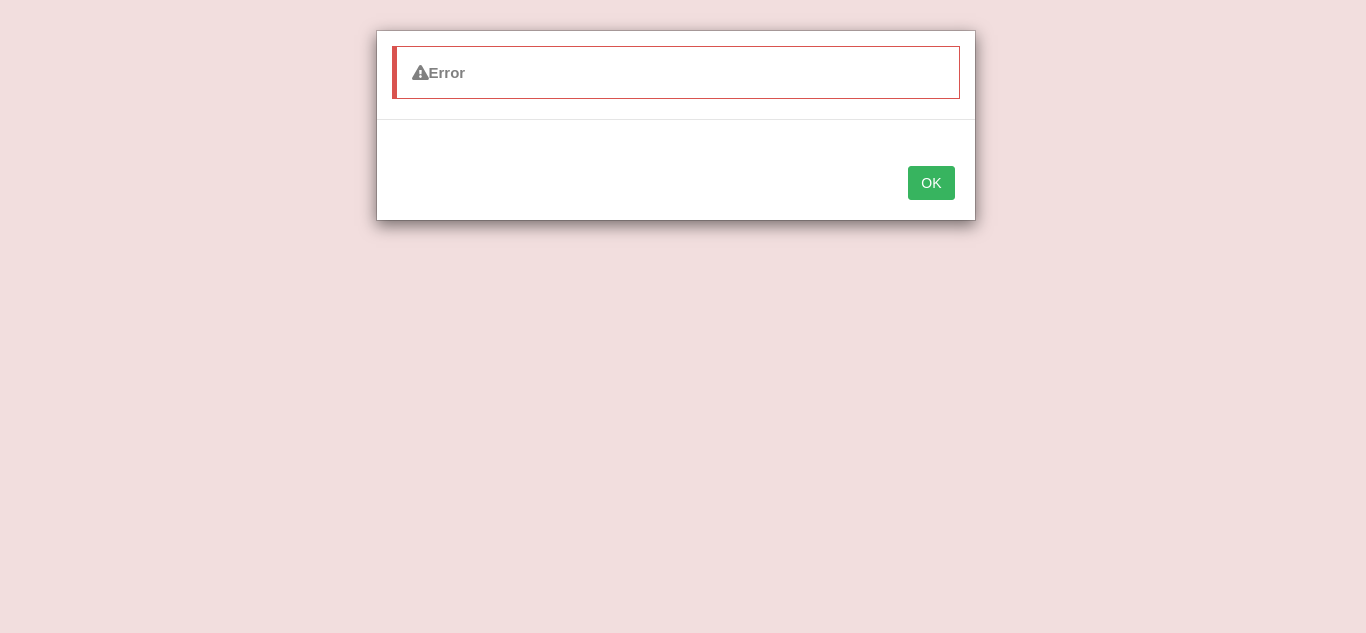 click on "OK" at bounding box center (931, 183) 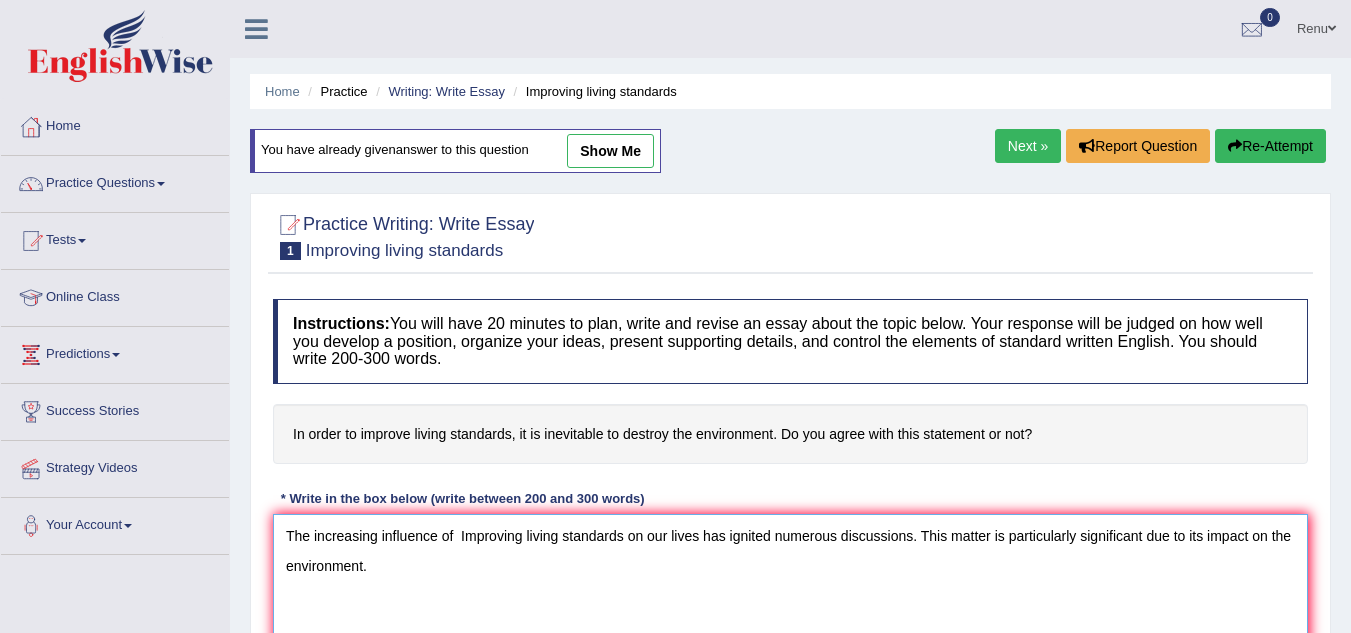 click on "The increasing influence of  Improving living standards on our lives has ignited numerous discussions. This matter is particularly significant due to its impact on the environment." at bounding box center [790, 611] 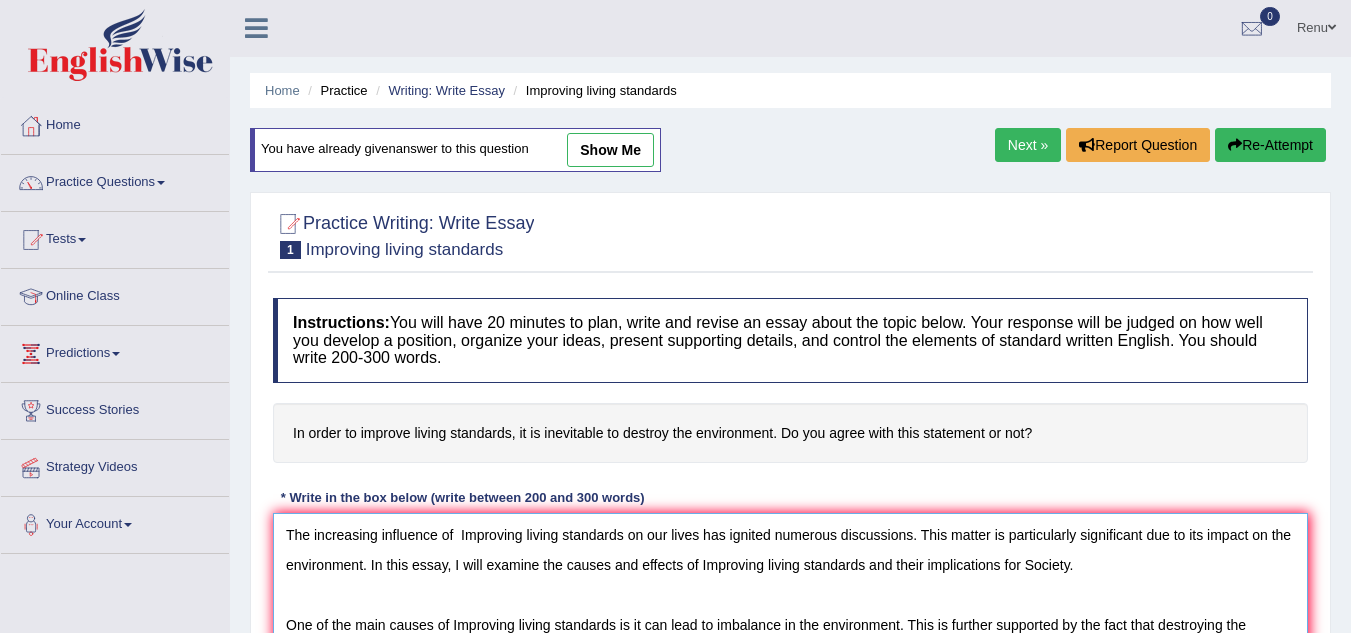 scroll, scrollTop: 31, scrollLeft: 0, axis: vertical 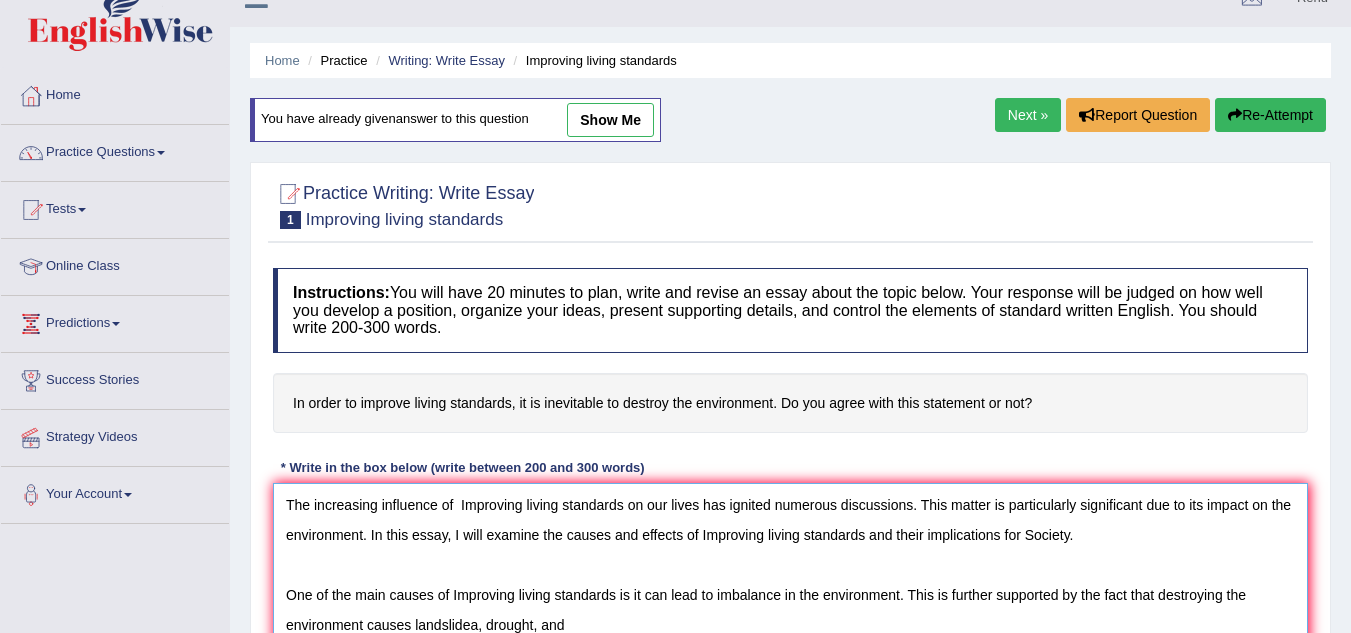 click on "The increasing influence of  Improving living standards on our lives has ignited numerous discussions. This matter is particularly significant due to its impact on the environment. In this essay, I will examine the causes and effects of Improving living standards and their implications for Society.
One of the main causes of Improving living standards is it can lead to imbalance in the environment. This is further supported by the fact that destroying the environment causes landslidea, drought, and" at bounding box center [790, 580] 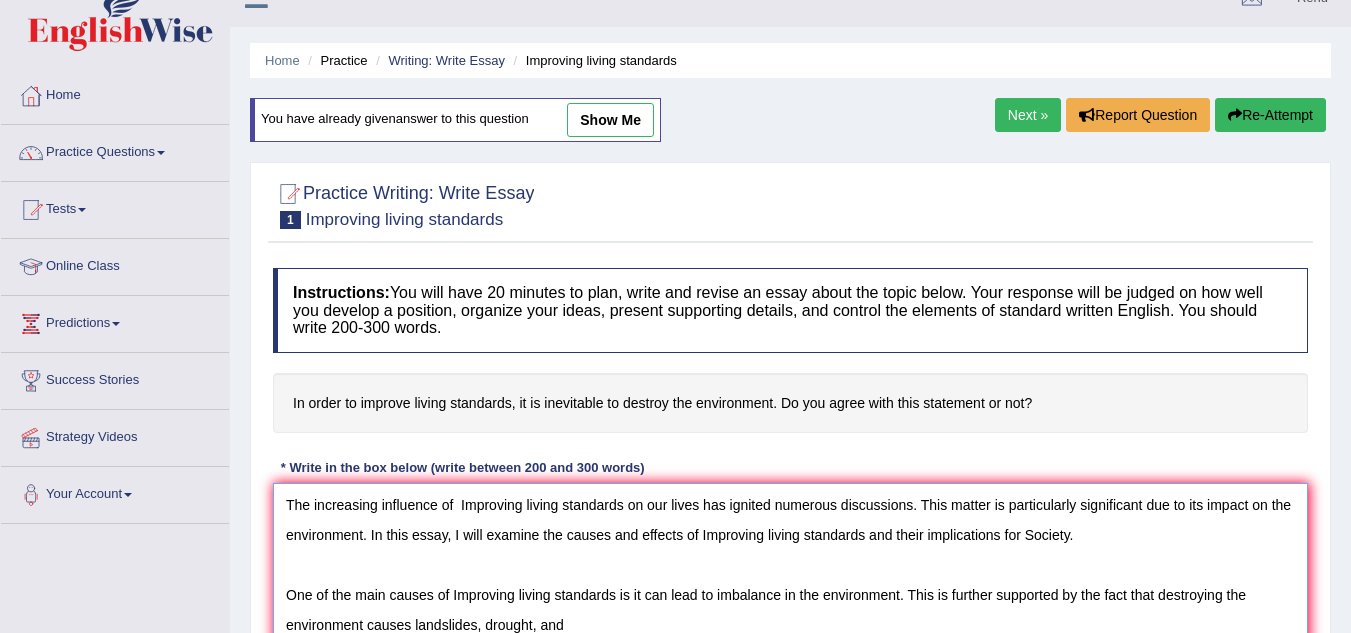 click on "The increasing influence of  Improving living standards on our lives has ignited numerous discussions. This matter is particularly significant due to its impact on the environment. In this essay, I will examine the causes and effects of Improving living standards and their implications for Society.
One of the main causes of Improving living standards is it can lead to imbalance in the environment. This is further supported by the fact that destroying the environment causes landslides, drought, and" at bounding box center (790, 580) 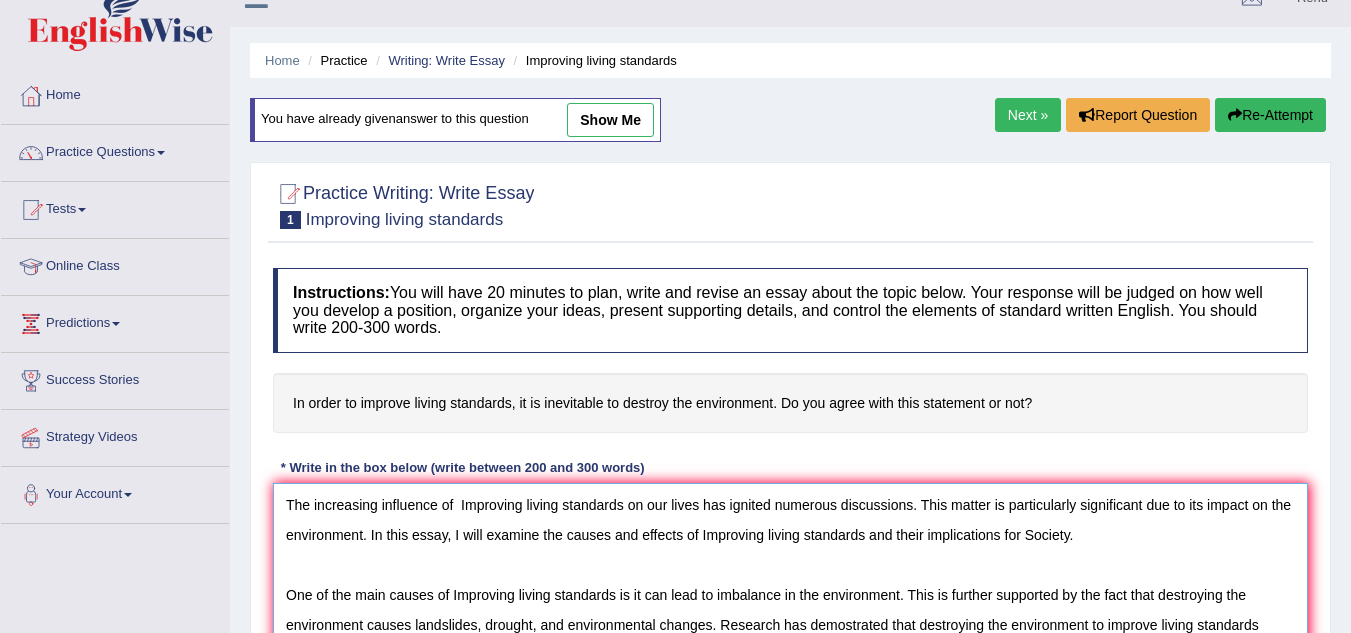 scroll, scrollTop: 61, scrollLeft: 0, axis: vertical 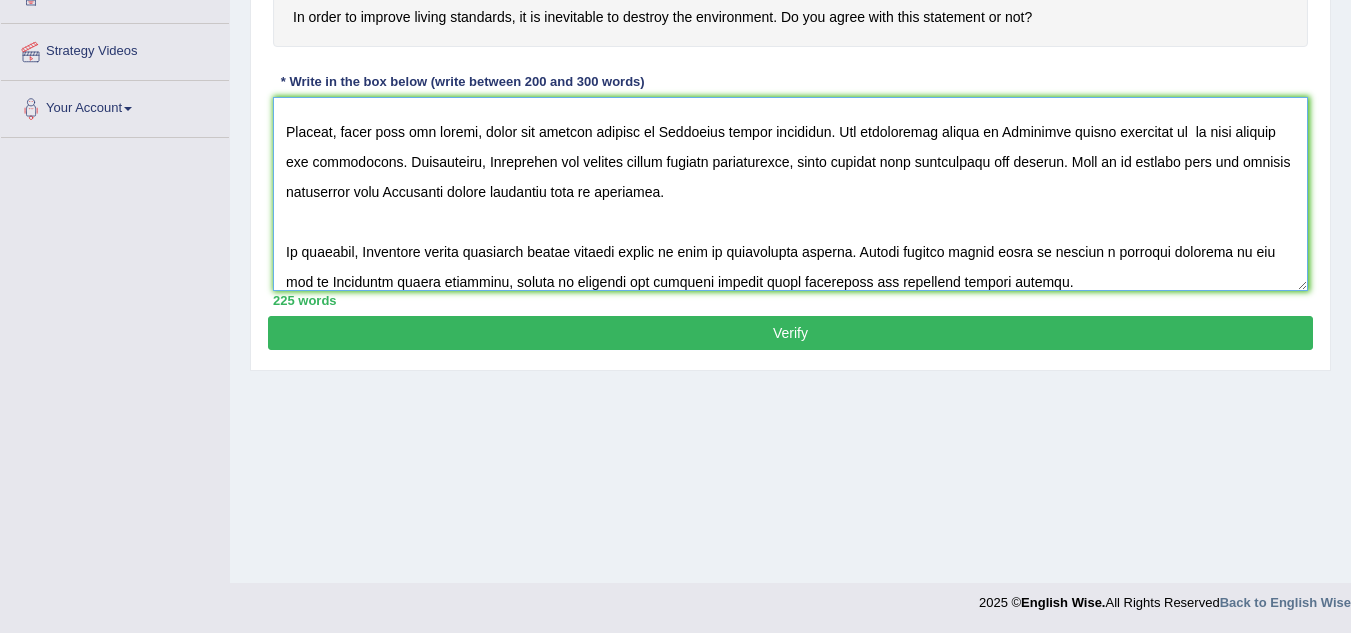 type on "The increasing influence of  Improving living standards on our lives has ignited numerous discussions. This matter is particularly significant due to its impact on the environment. In this essay, I will examine the causes and effects of Improving living standards and their implications for Society.
One of the main causes of Improving living standards is it can lead to imbalance in the environment. This is further supported by the fact that destroying the environment causes landslides, drought, and environmental changes. Research has demostrated that destroying the environment to improve living standards leads to changes in the environment. Moreover, an additional cause of Improving living standards is its ability to adjust in the environment. Consequently,  the causes of Improving living standards are essentuial to be considered for both individuals and society.
However, along with the causes, there are several effects of Improving living standards. One significant effect of Improving living standards i..." 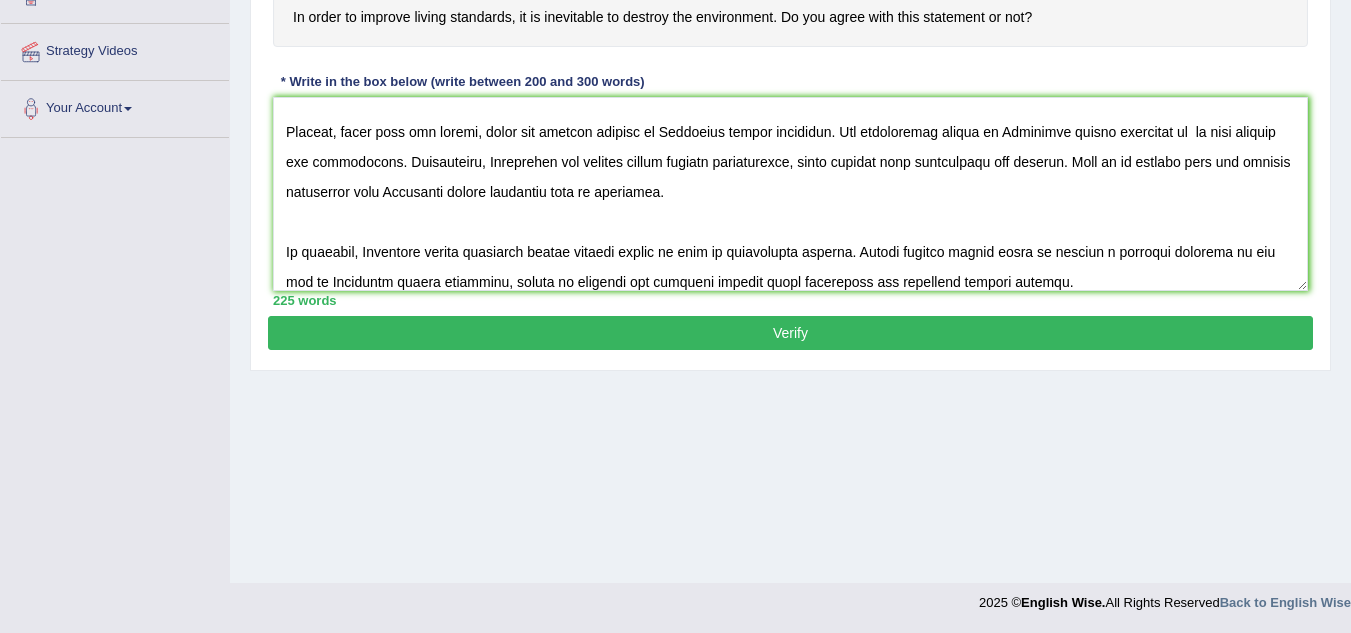 click on "Verify" at bounding box center [790, 333] 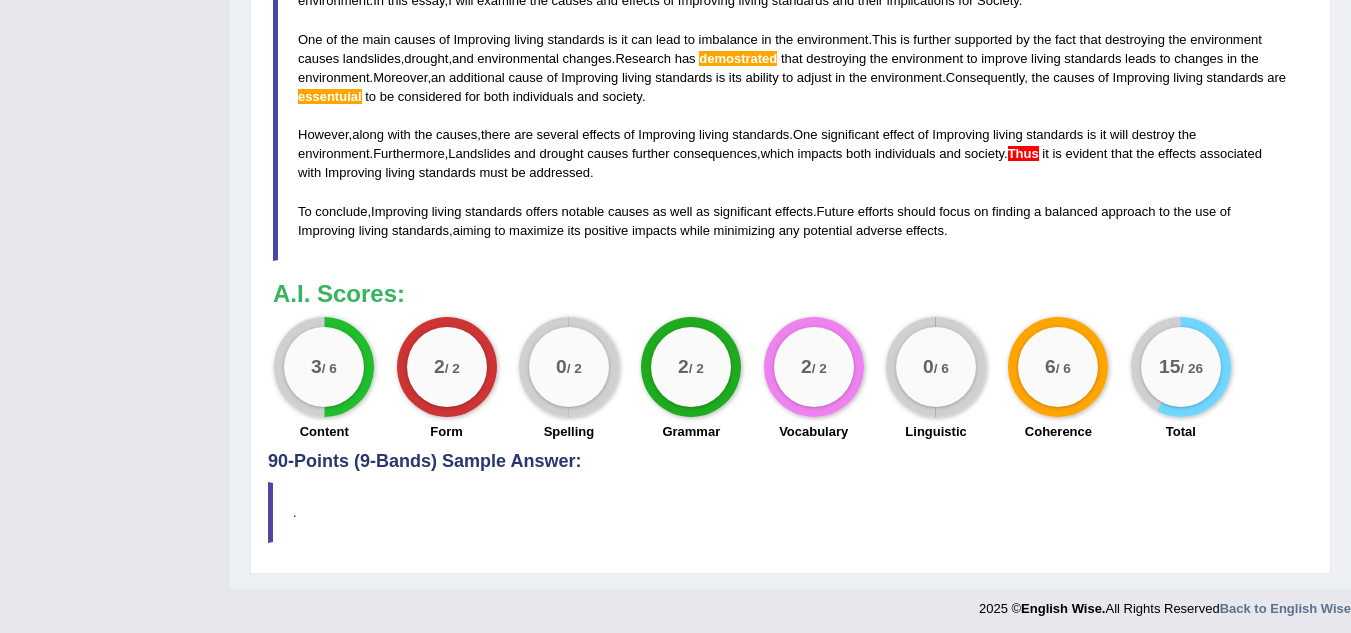 scroll, scrollTop: 775, scrollLeft: 0, axis: vertical 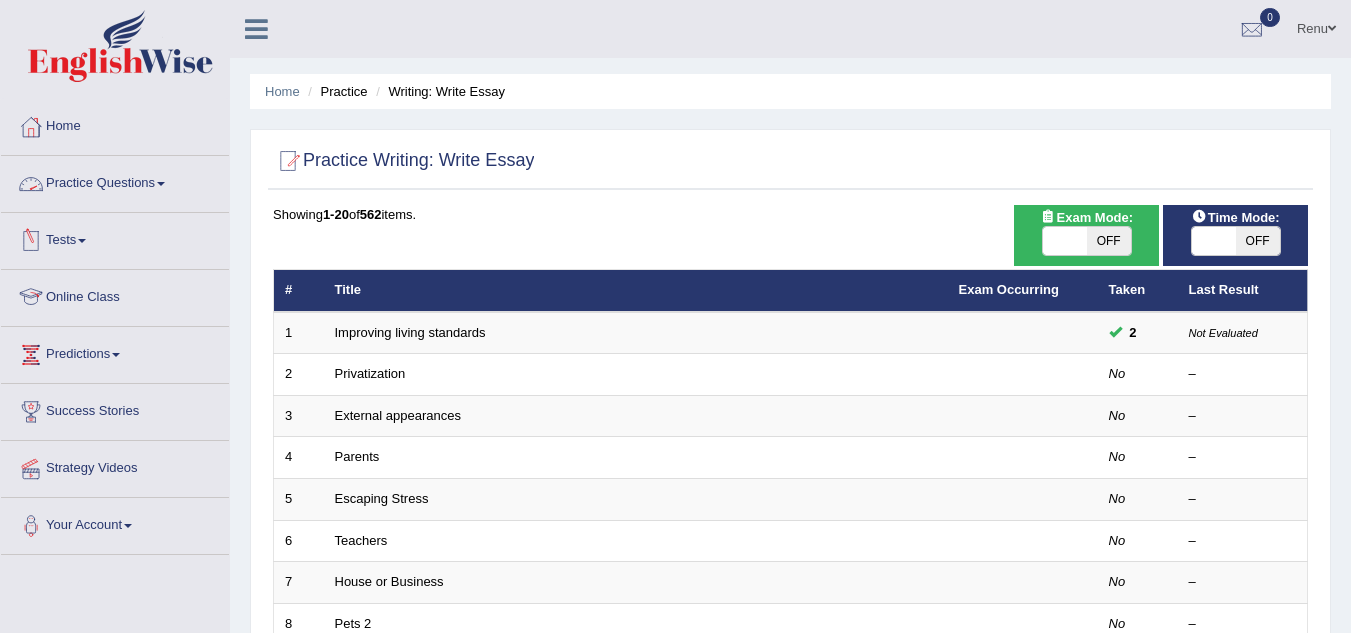 click on "Online Class" at bounding box center (115, 295) 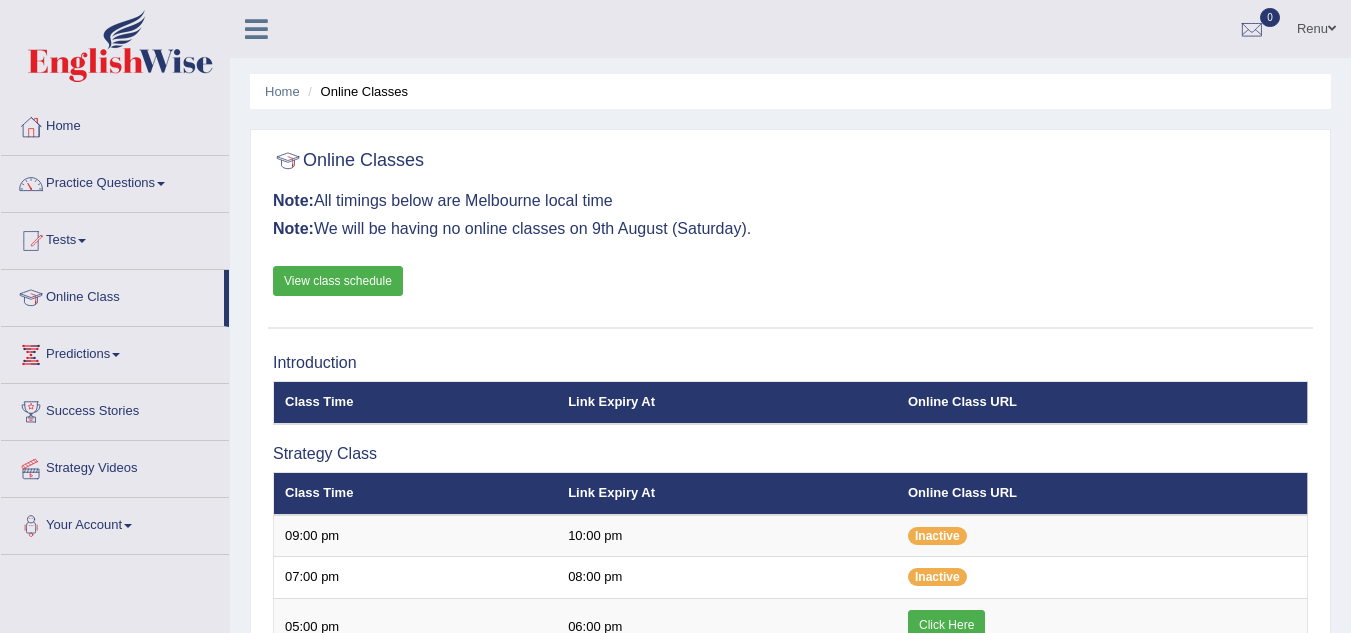 scroll, scrollTop: 0, scrollLeft: 0, axis: both 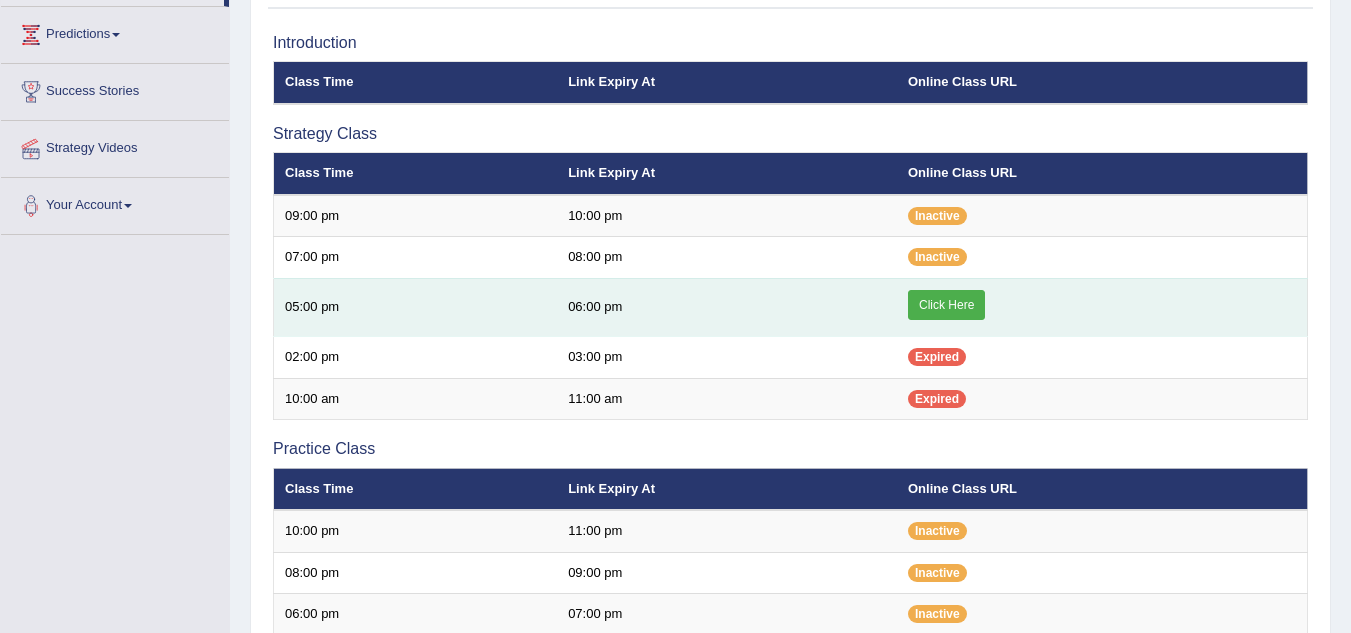 click on "Click Here" at bounding box center [946, 305] 